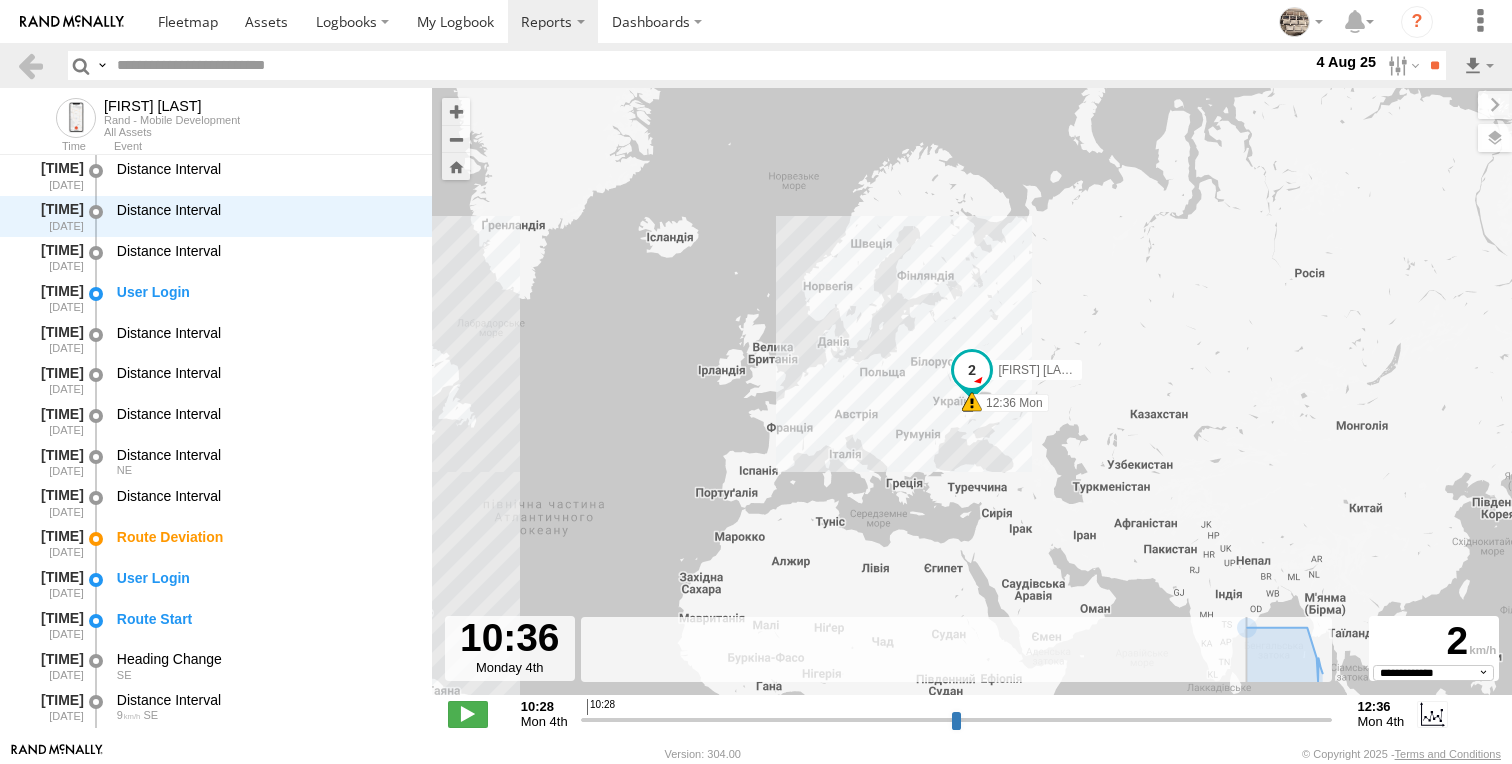 select on "**********" 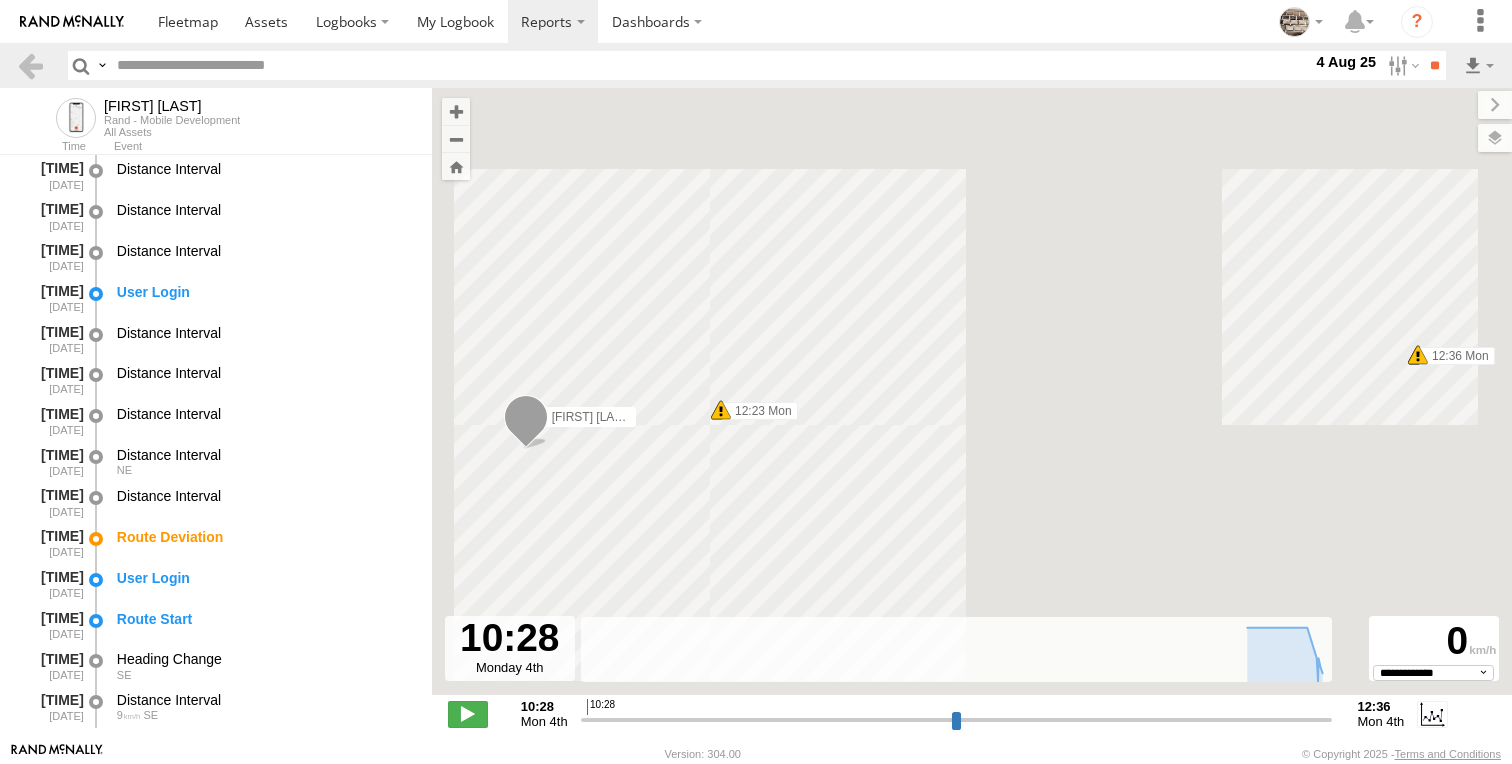 select on "**********" 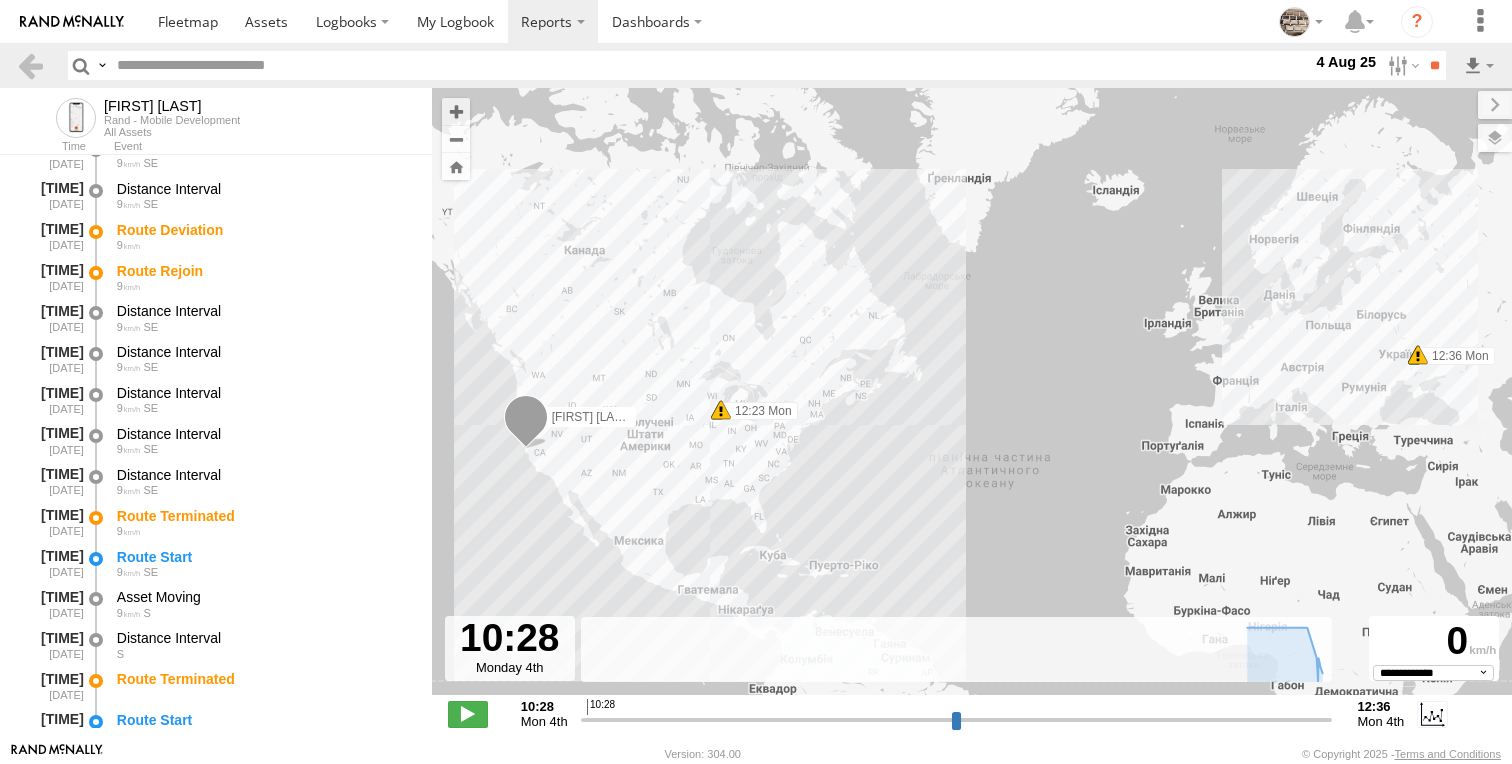 scroll, scrollTop: 1218, scrollLeft: 0, axis: vertical 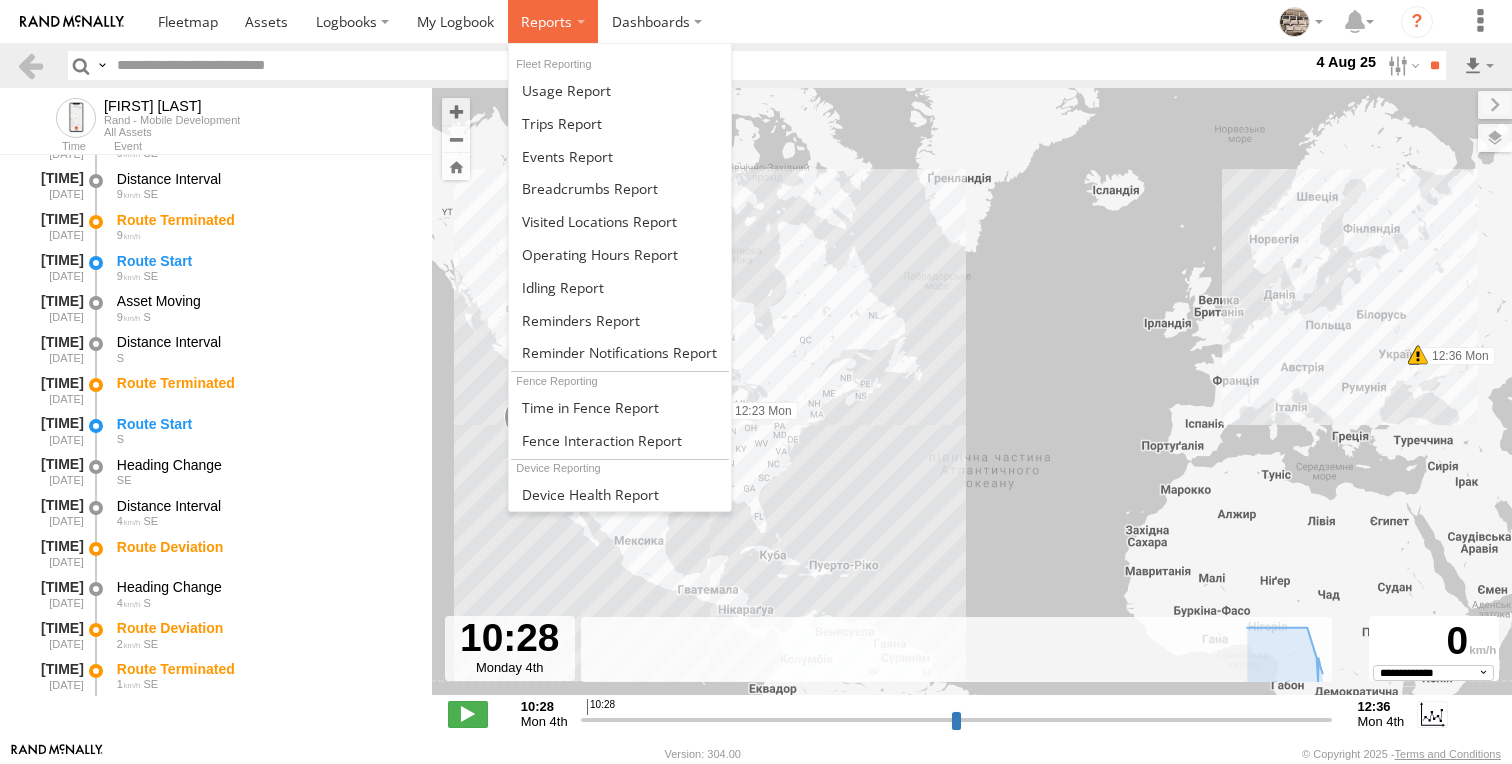 click at bounding box center [546, 21] 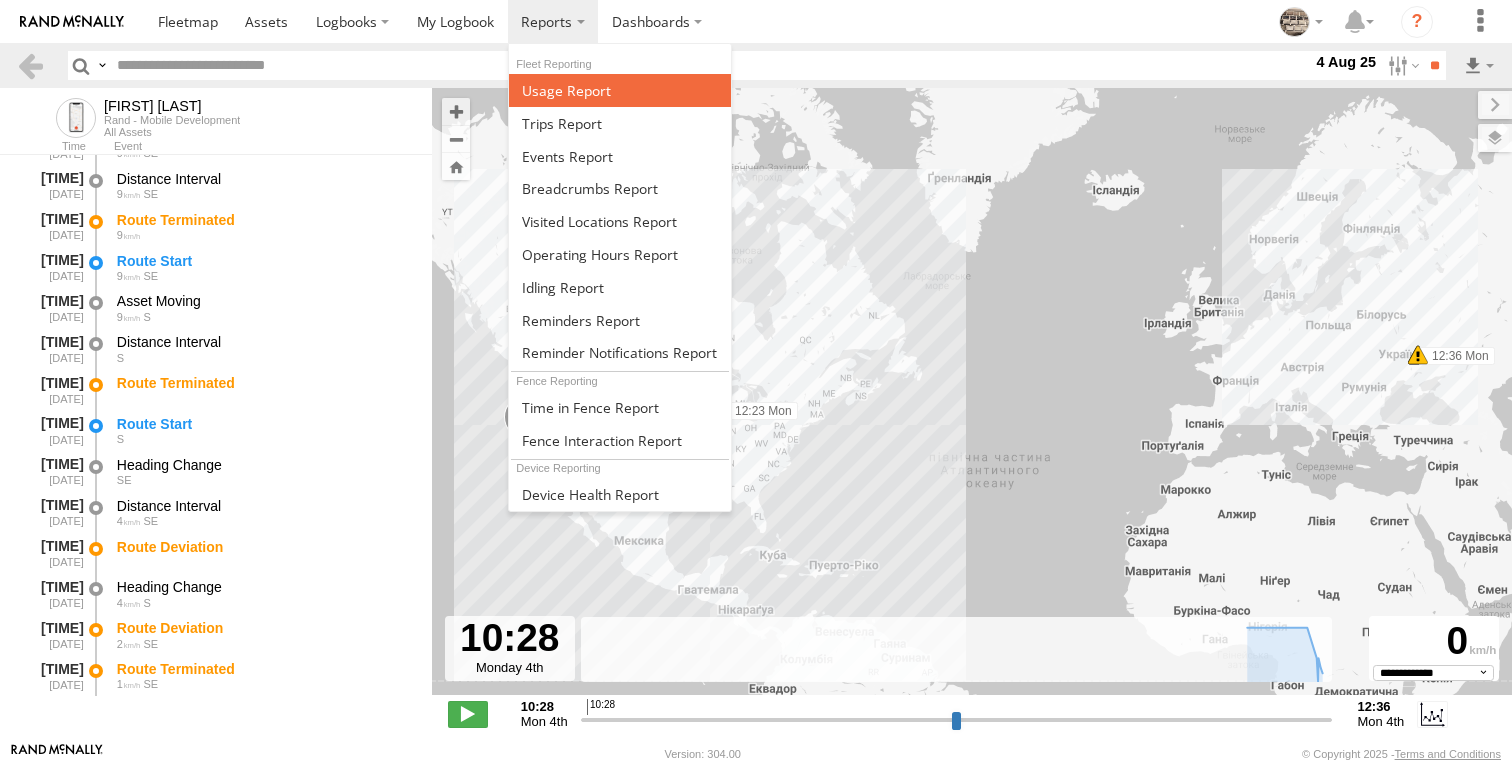 click at bounding box center [620, 90] 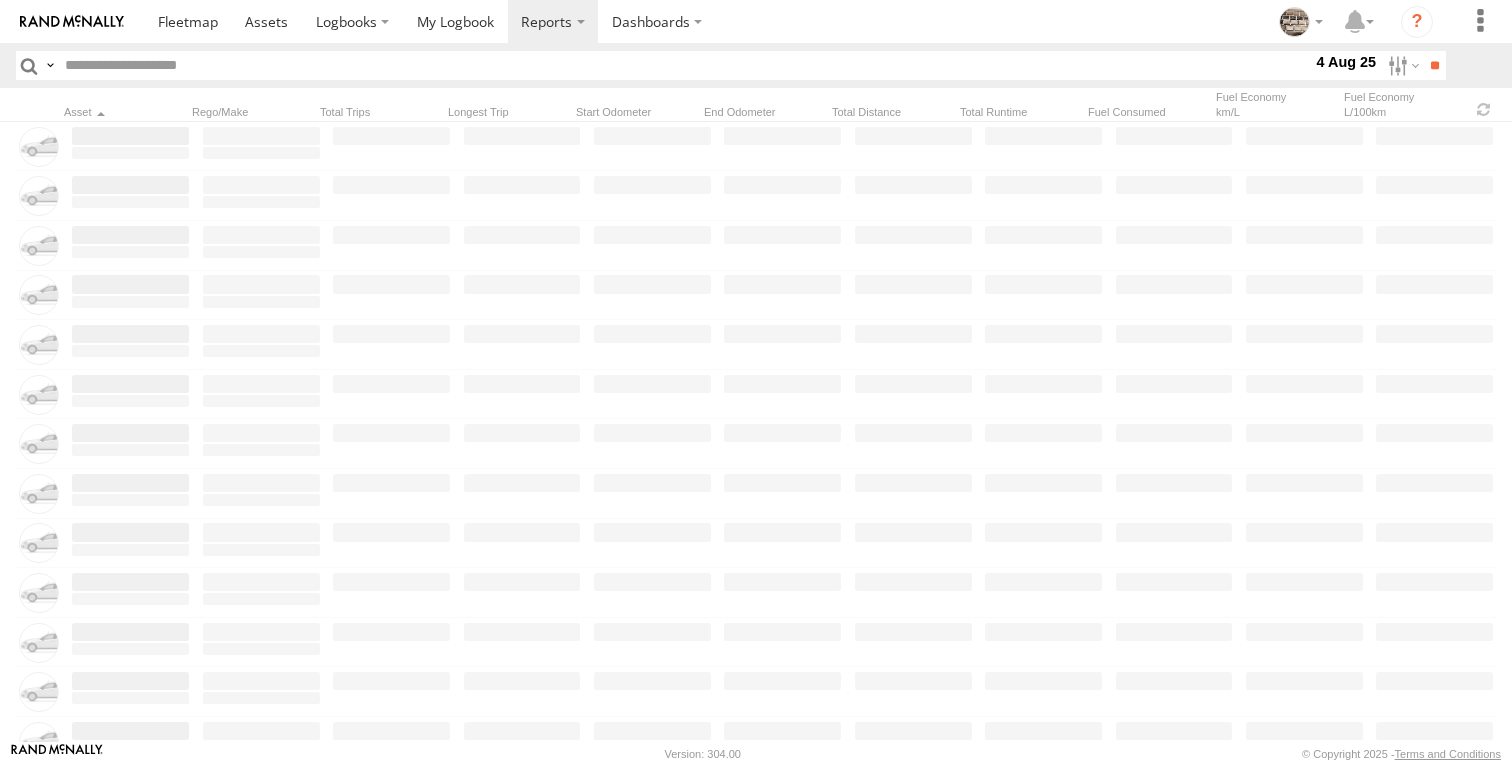 scroll, scrollTop: 0, scrollLeft: 0, axis: both 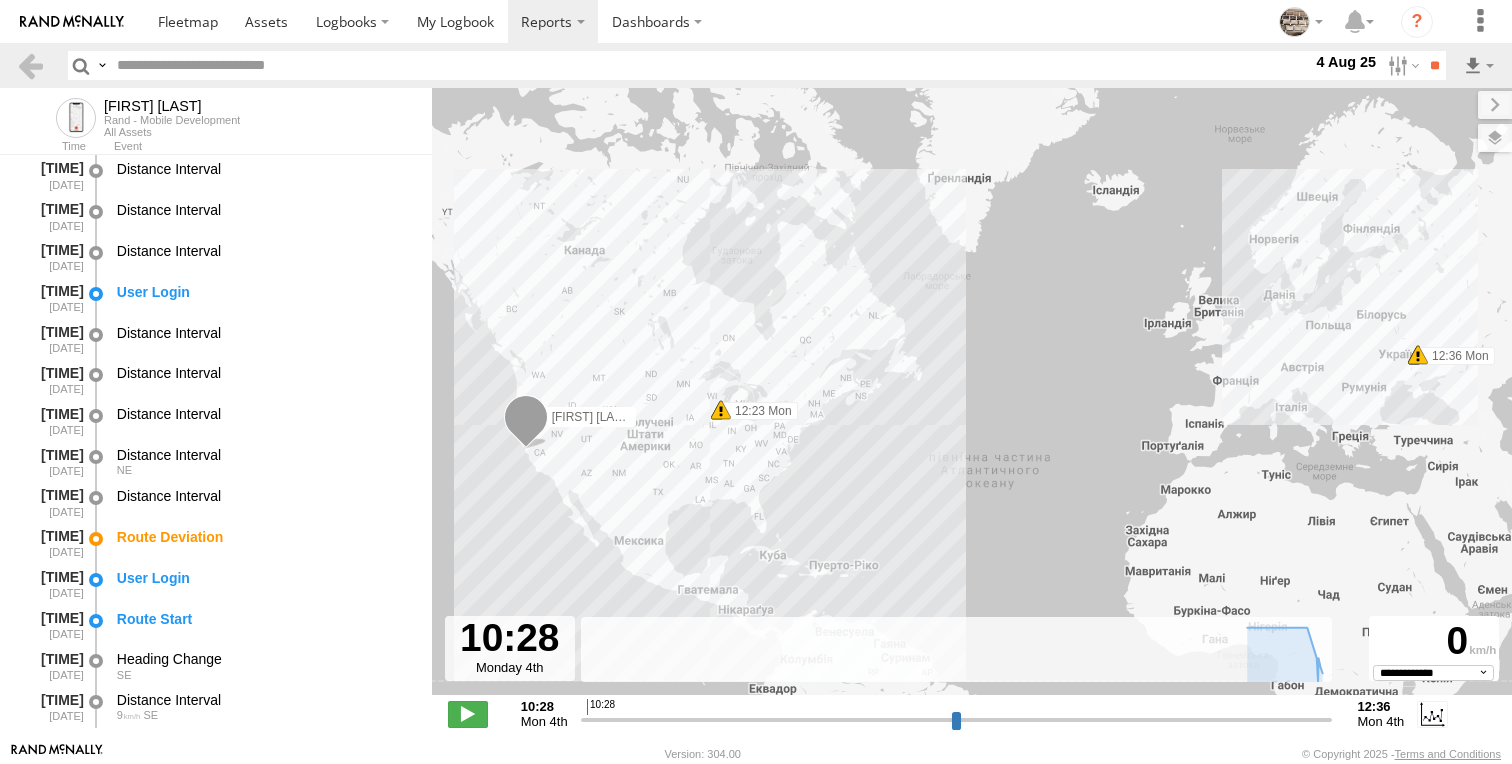 select on "**********" 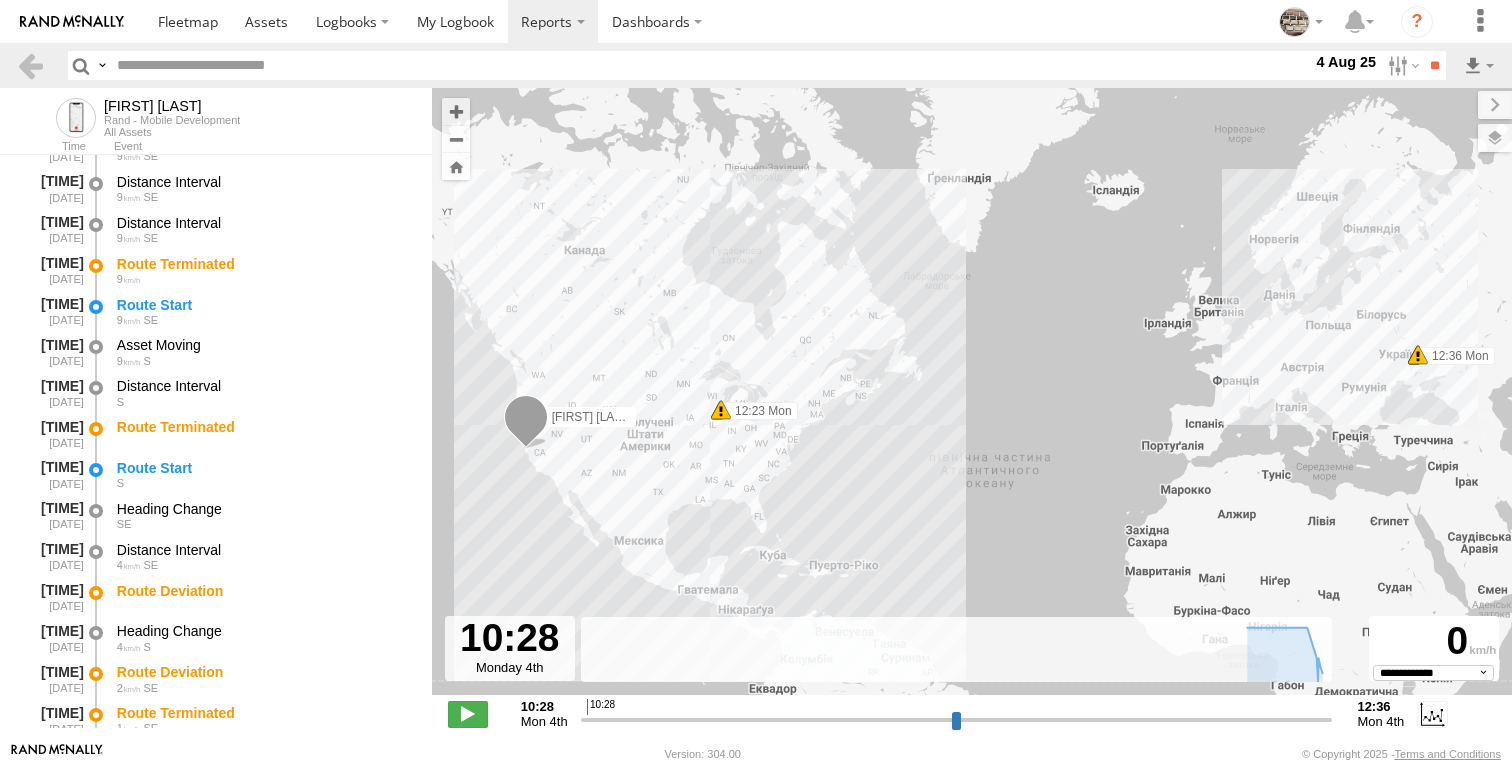 scroll, scrollTop: 1218, scrollLeft: 0, axis: vertical 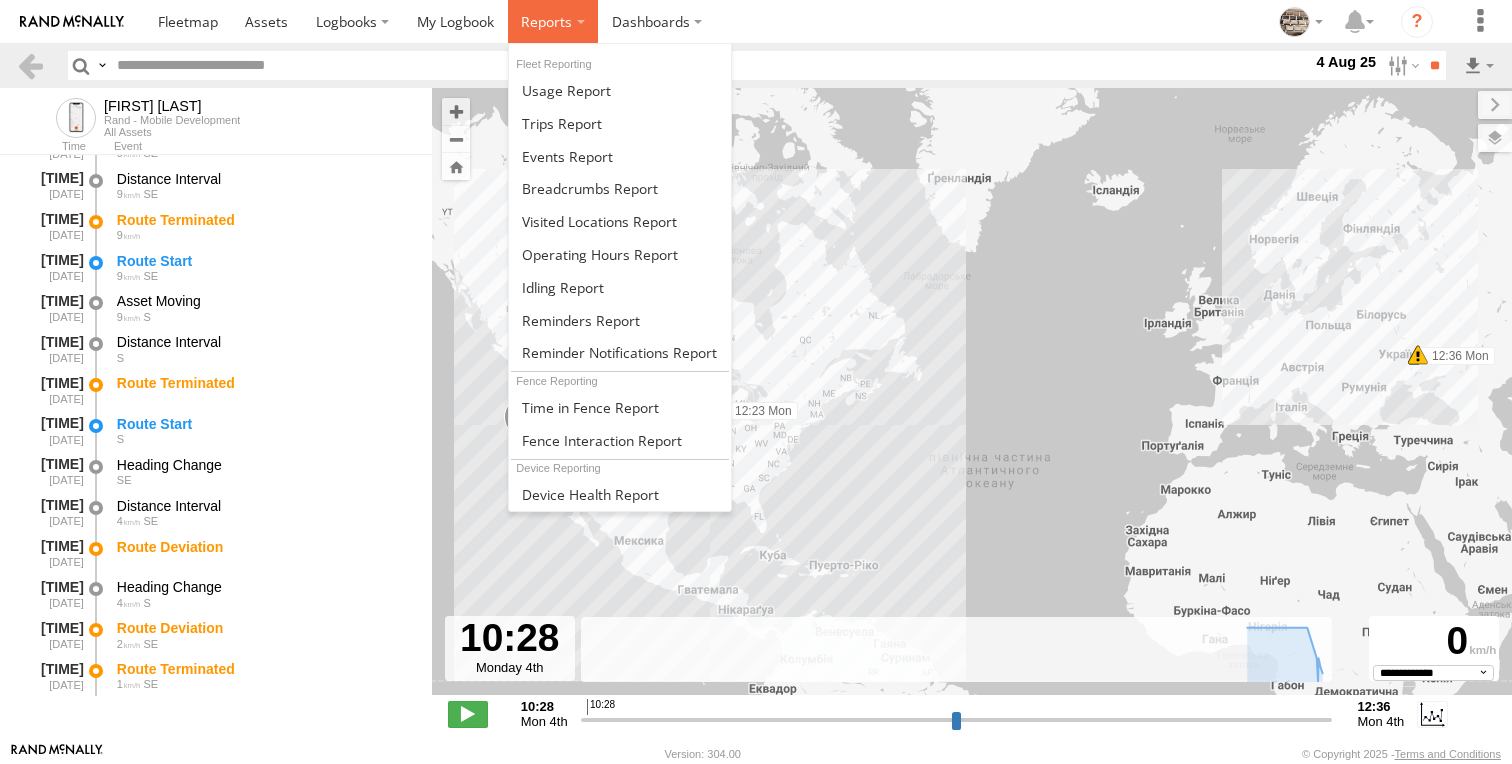click at bounding box center [553, 21] 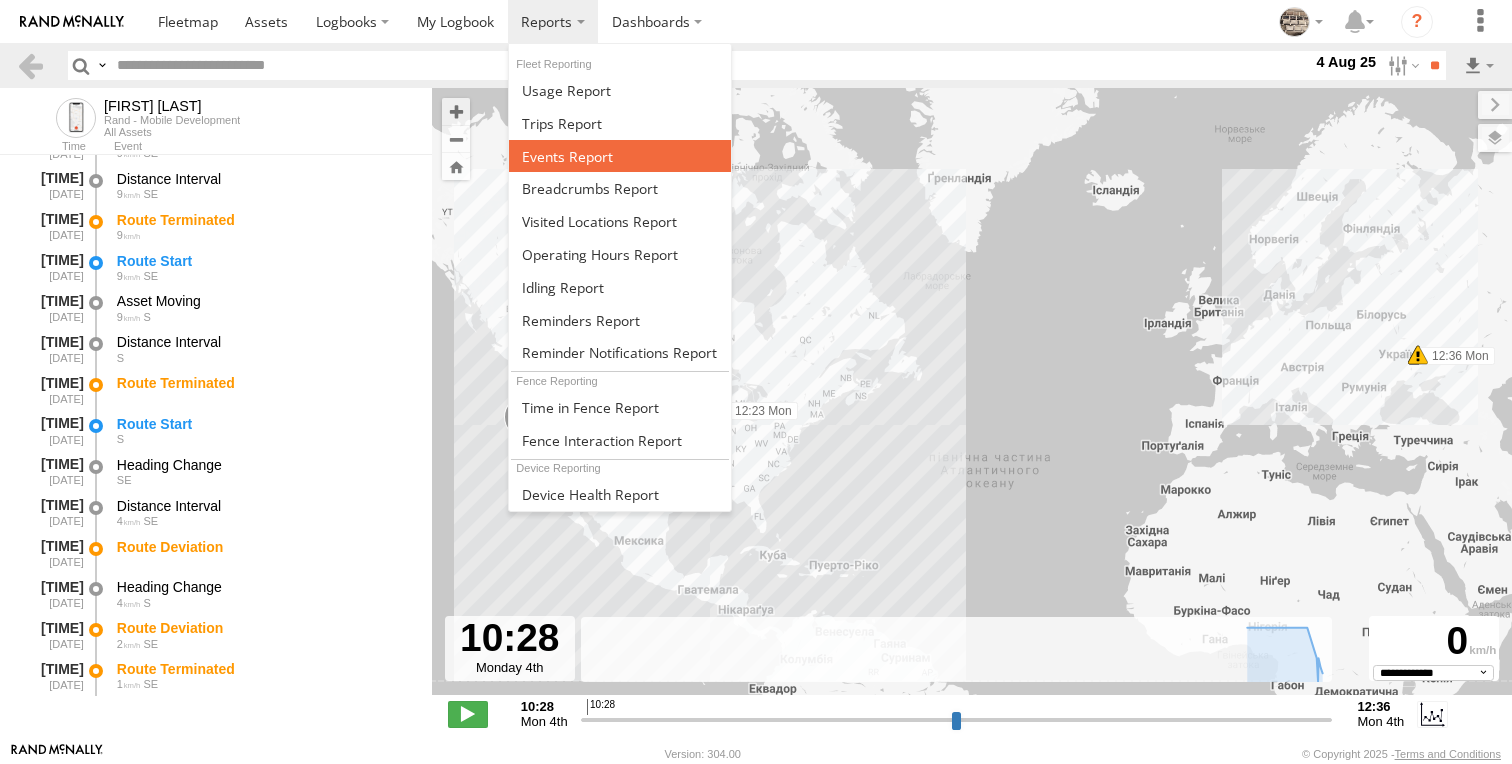 click at bounding box center (567, 156) 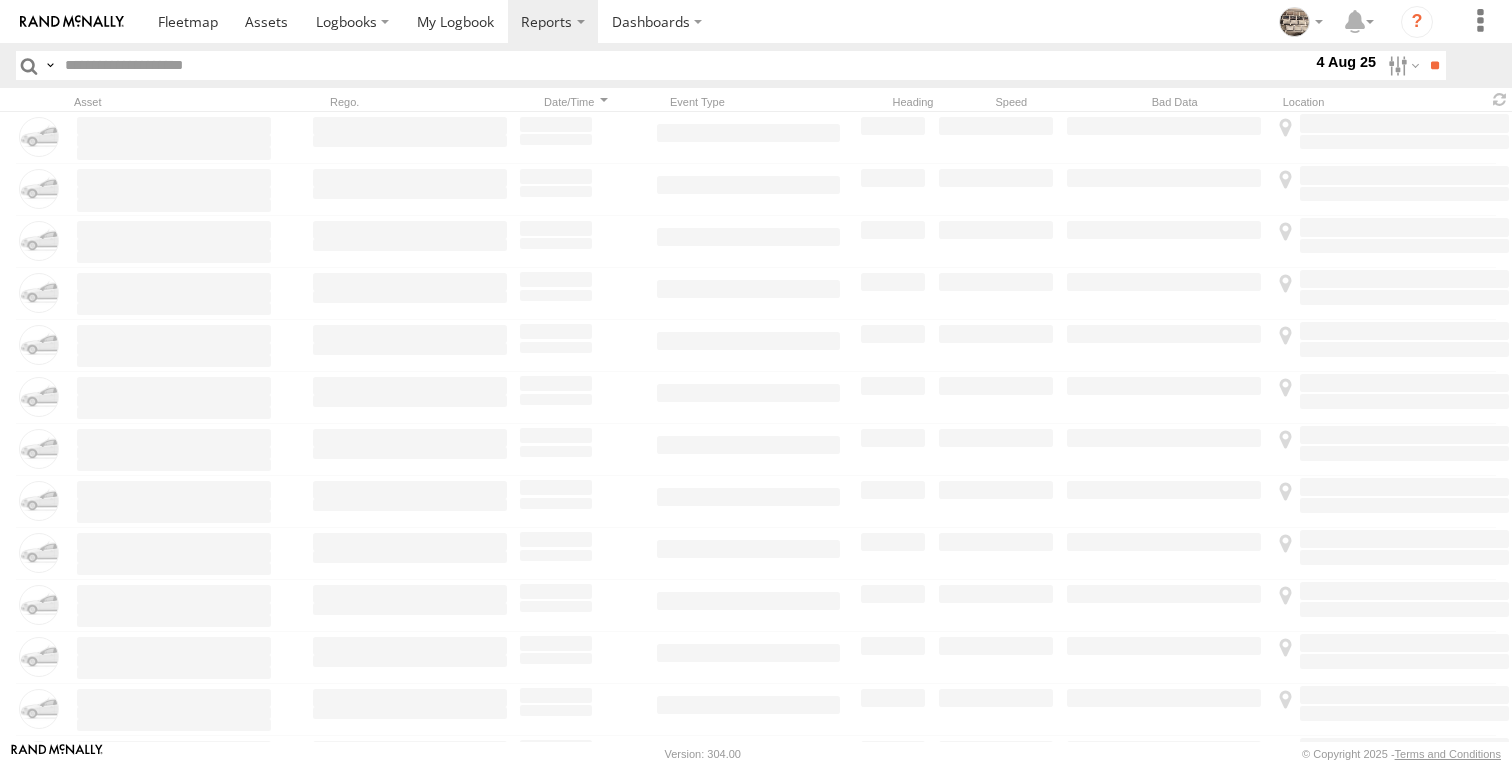 scroll, scrollTop: 0, scrollLeft: 0, axis: both 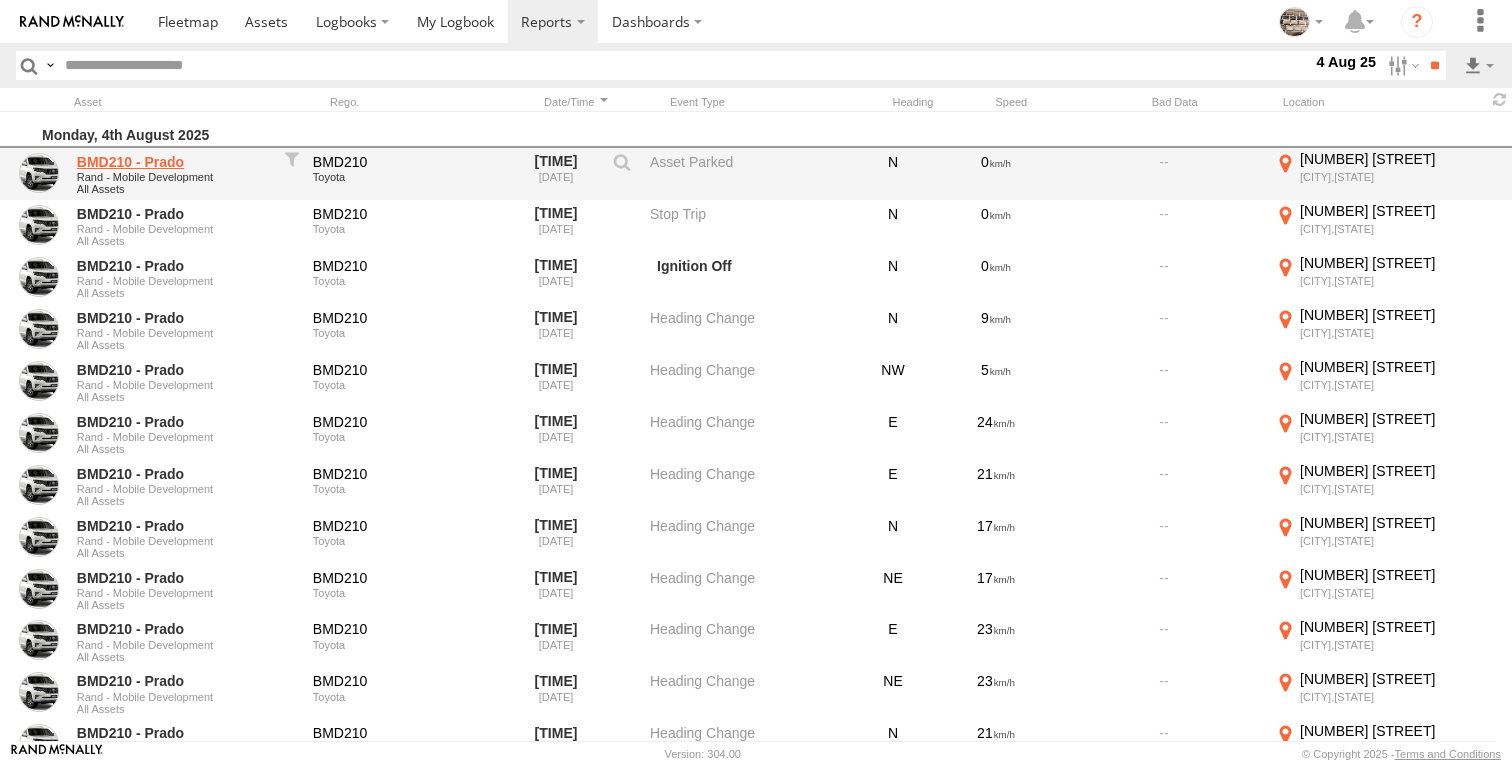 click on "BMD210 - Prado" at bounding box center (174, 162) 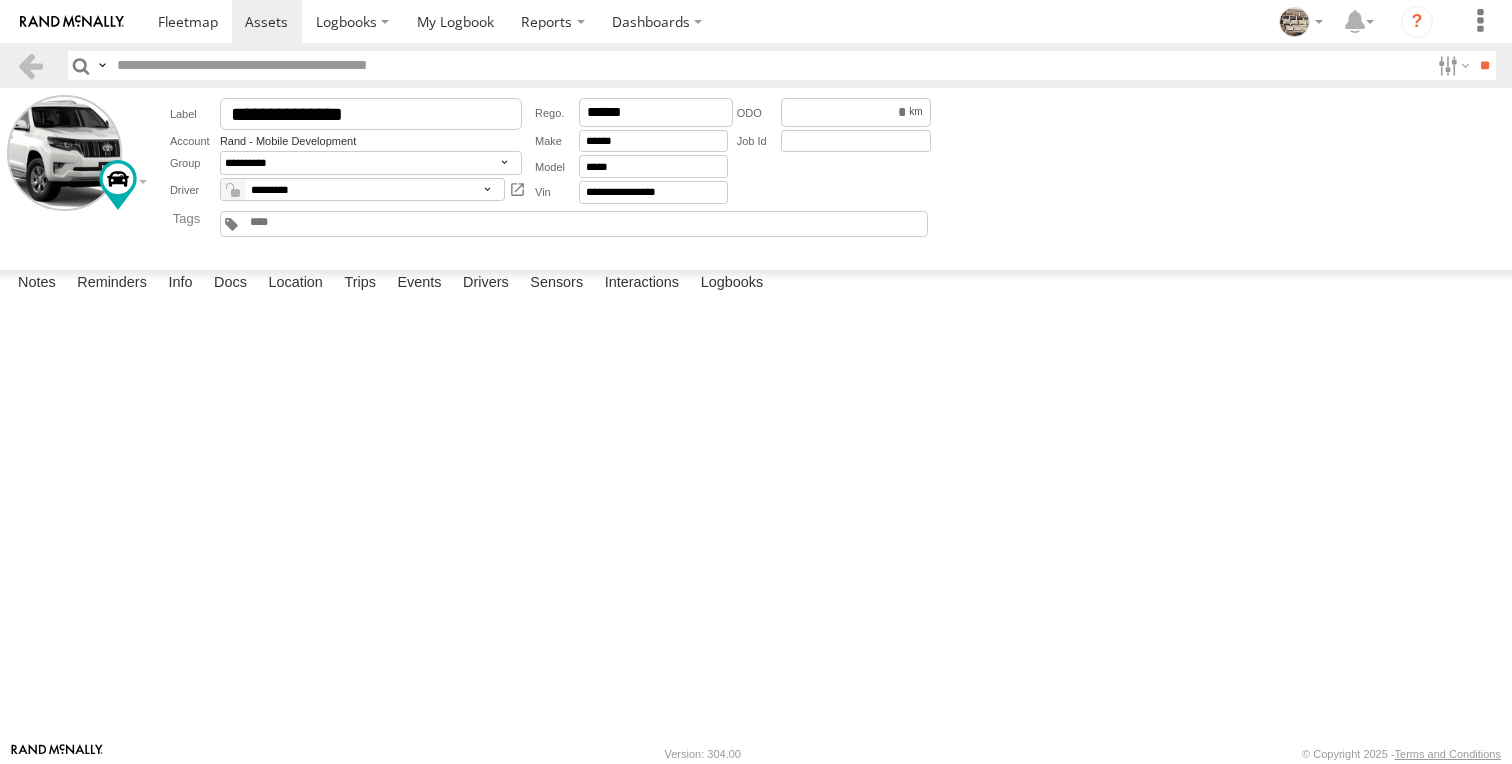 scroll, scrollTop: 0, scrollLeft: 0, axis: both 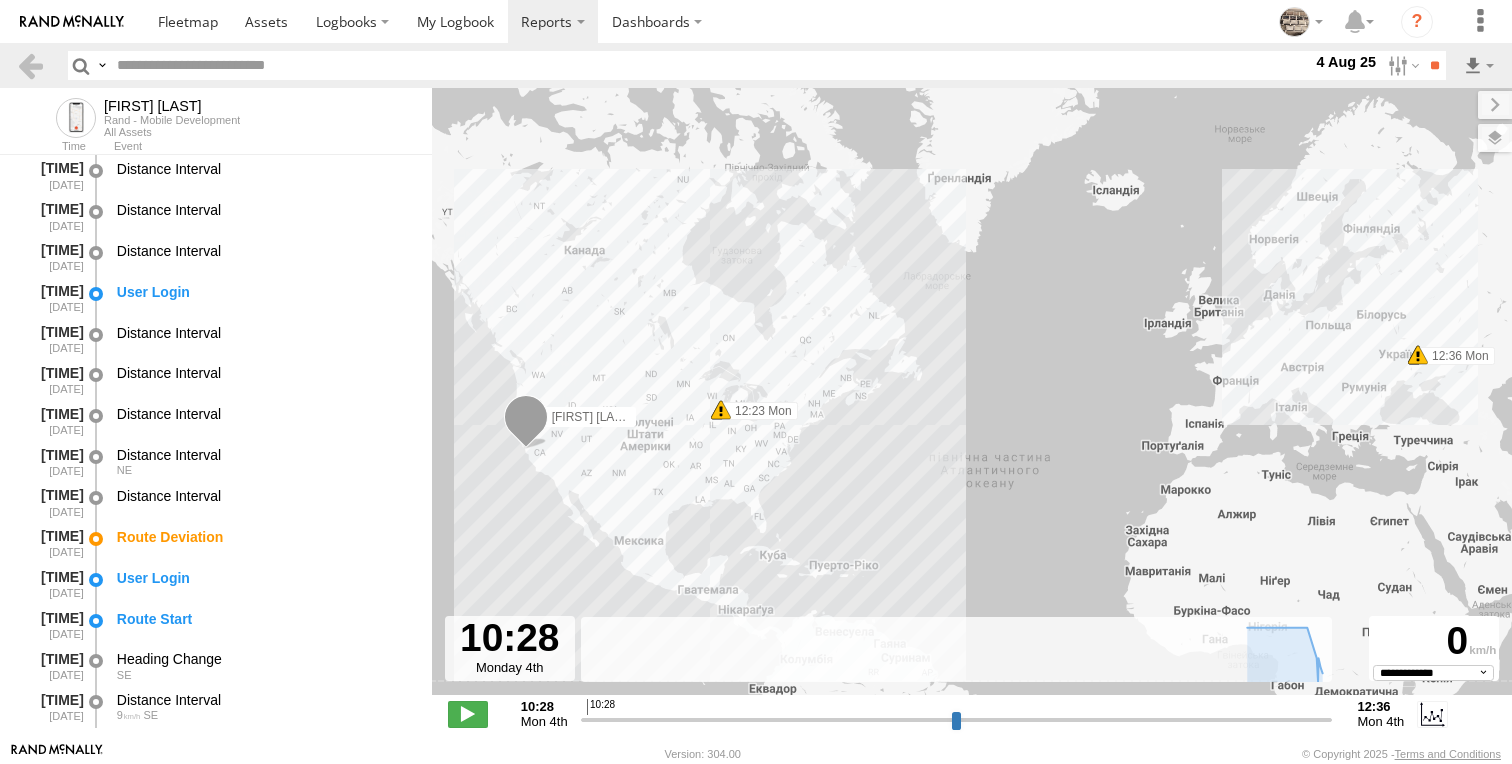 select on "**********" 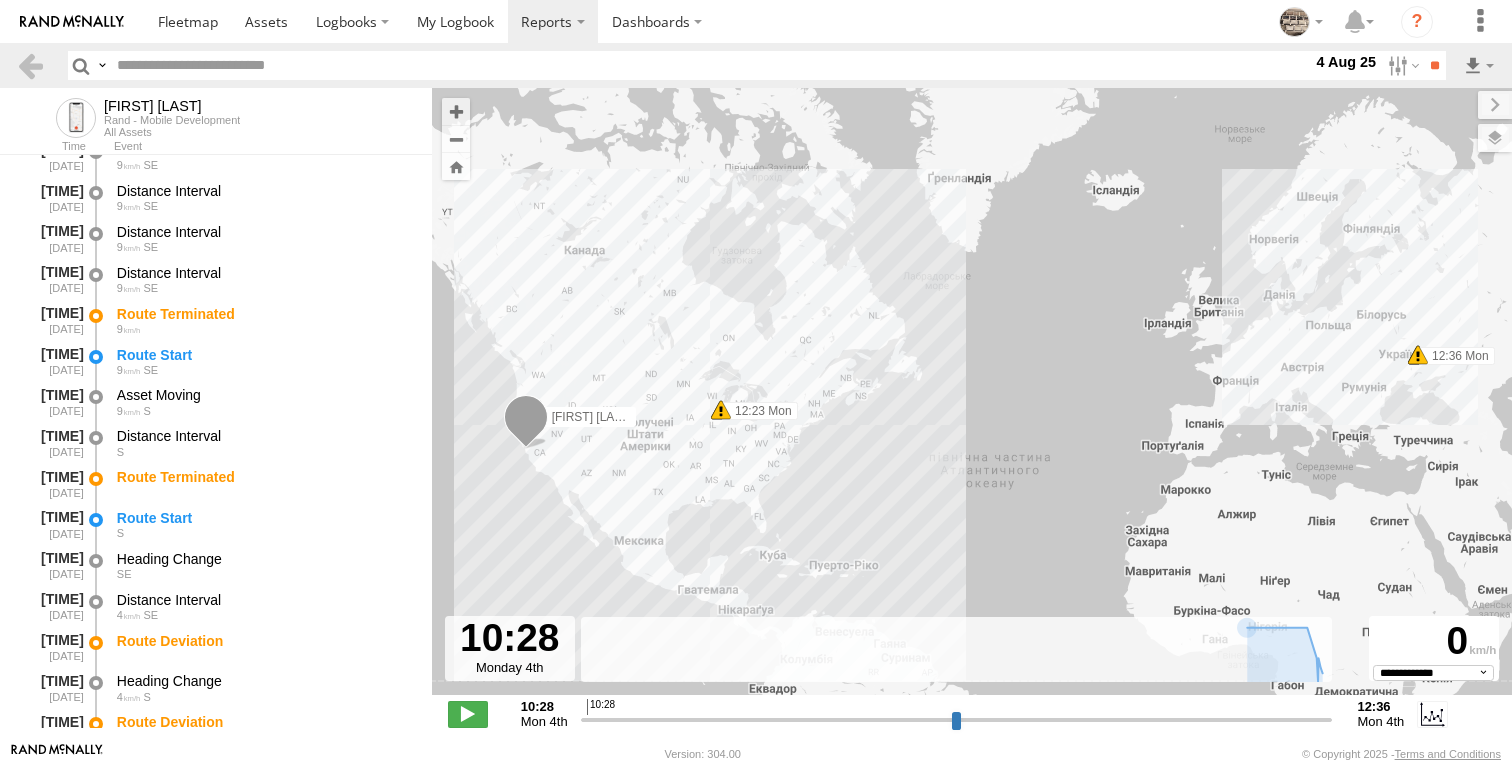 scroll, scrollTop: 1218, scrollLeft: 0, axis: vertical 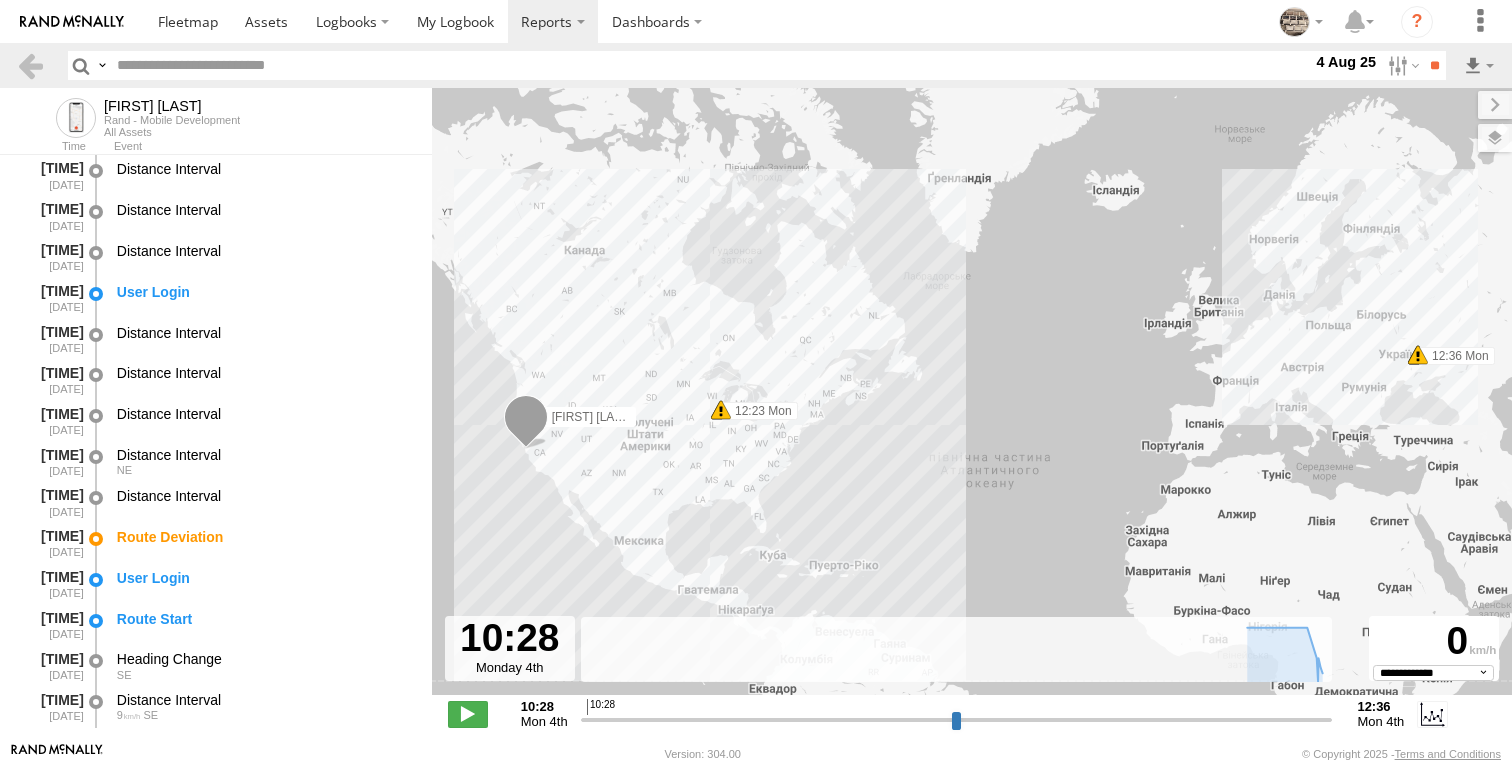 select on "**********" 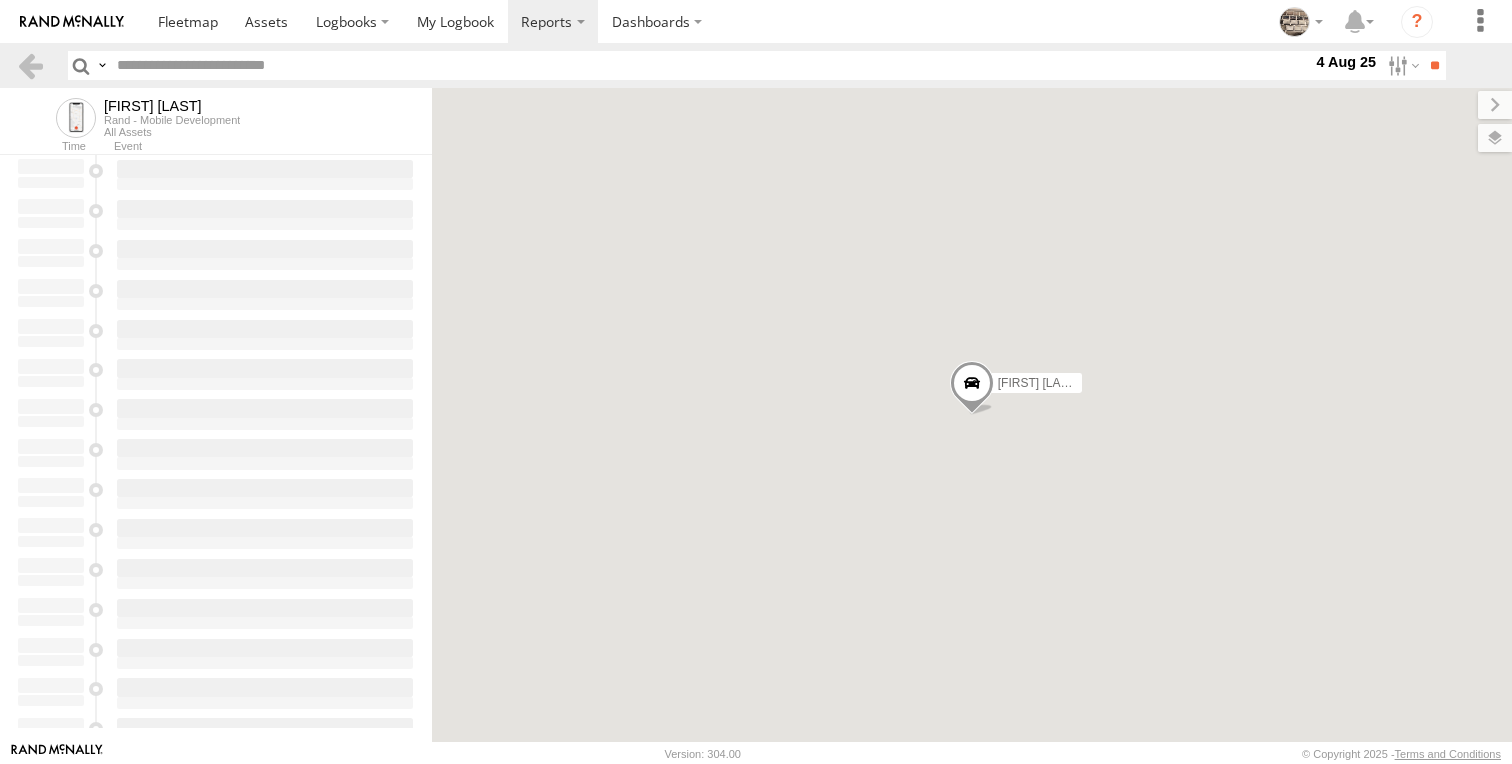 scroll, scrollTop: 0, scrollLeft: 0, axis: both 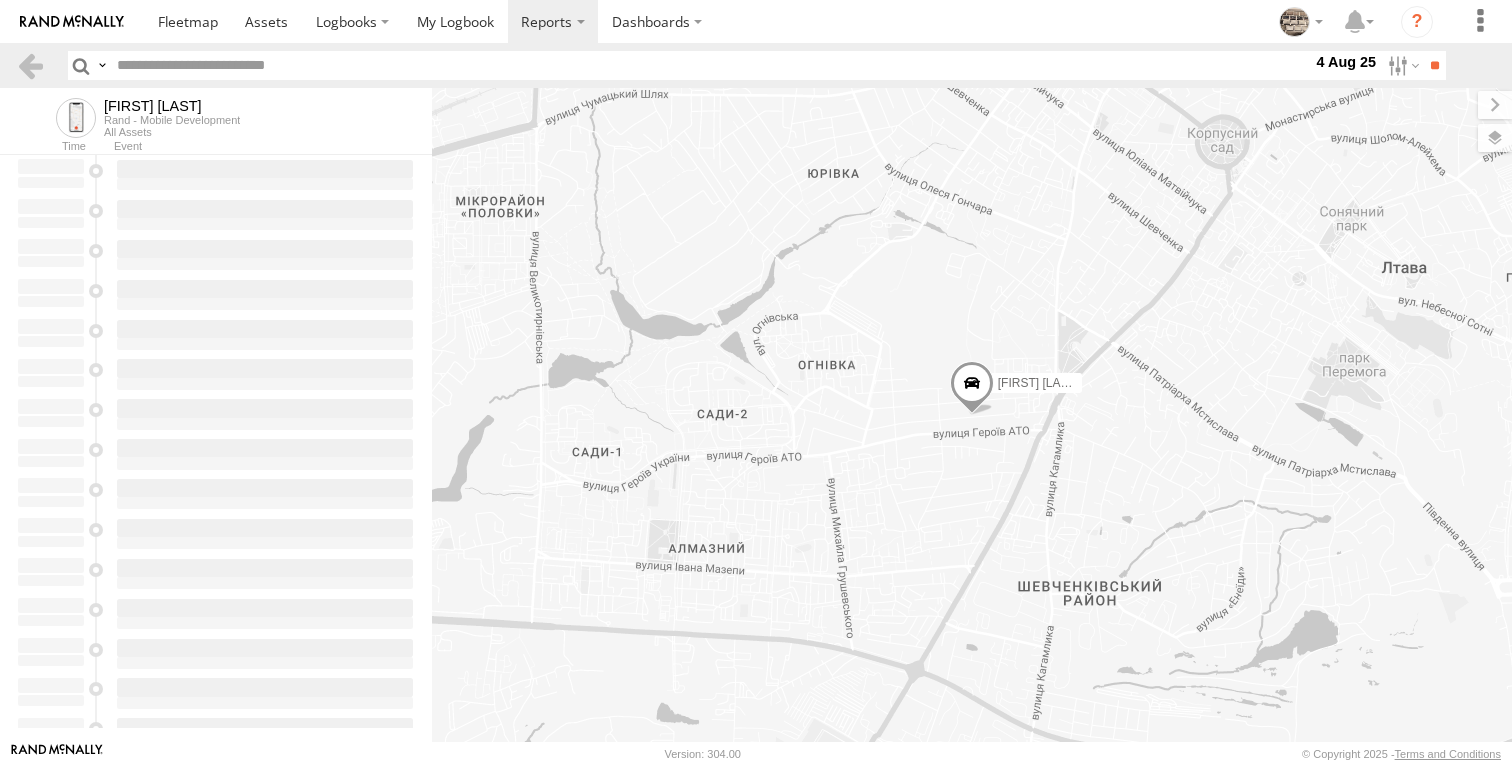 type on "**********" 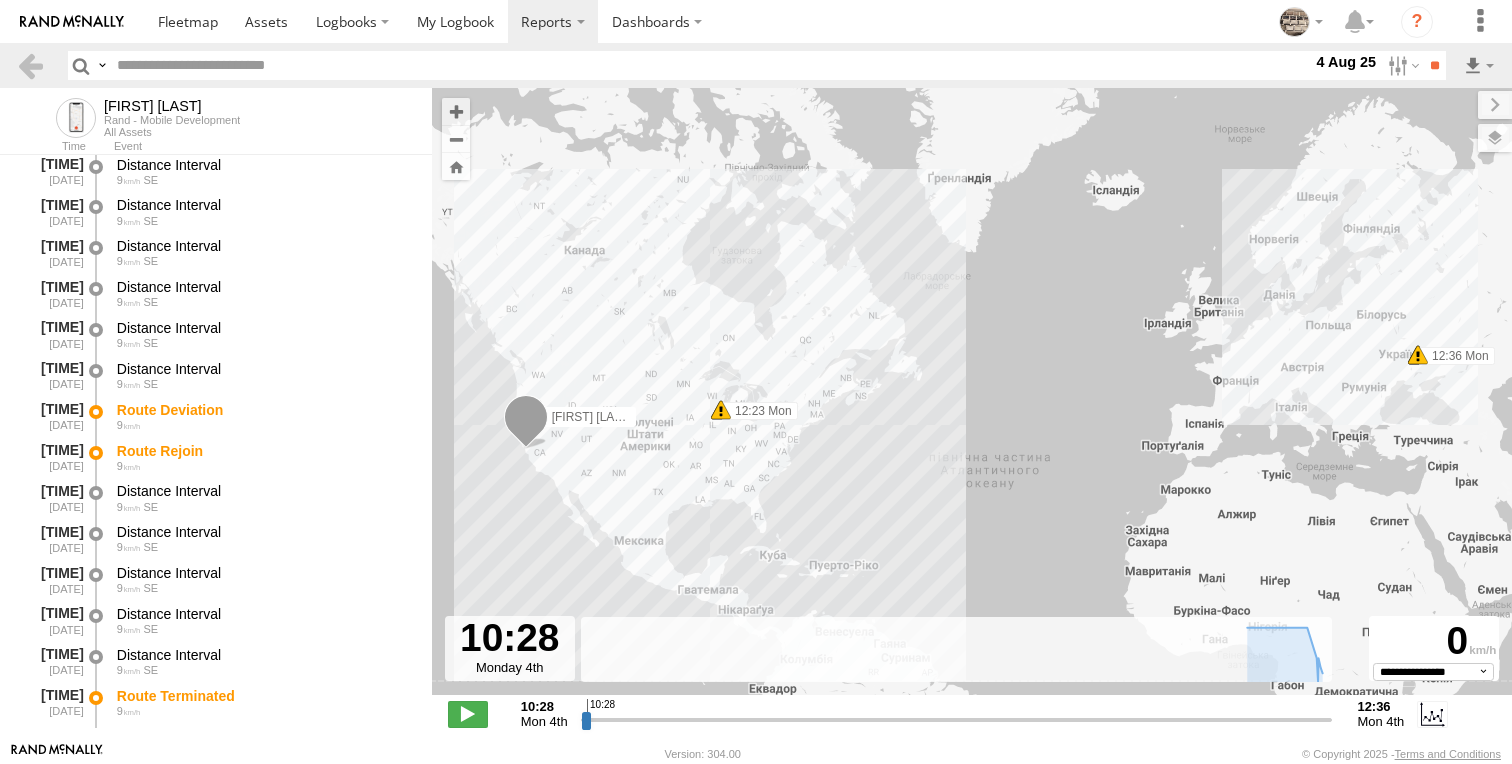 scroll, scrollTop: 1218, scrollLeft: 0, axis: vertical 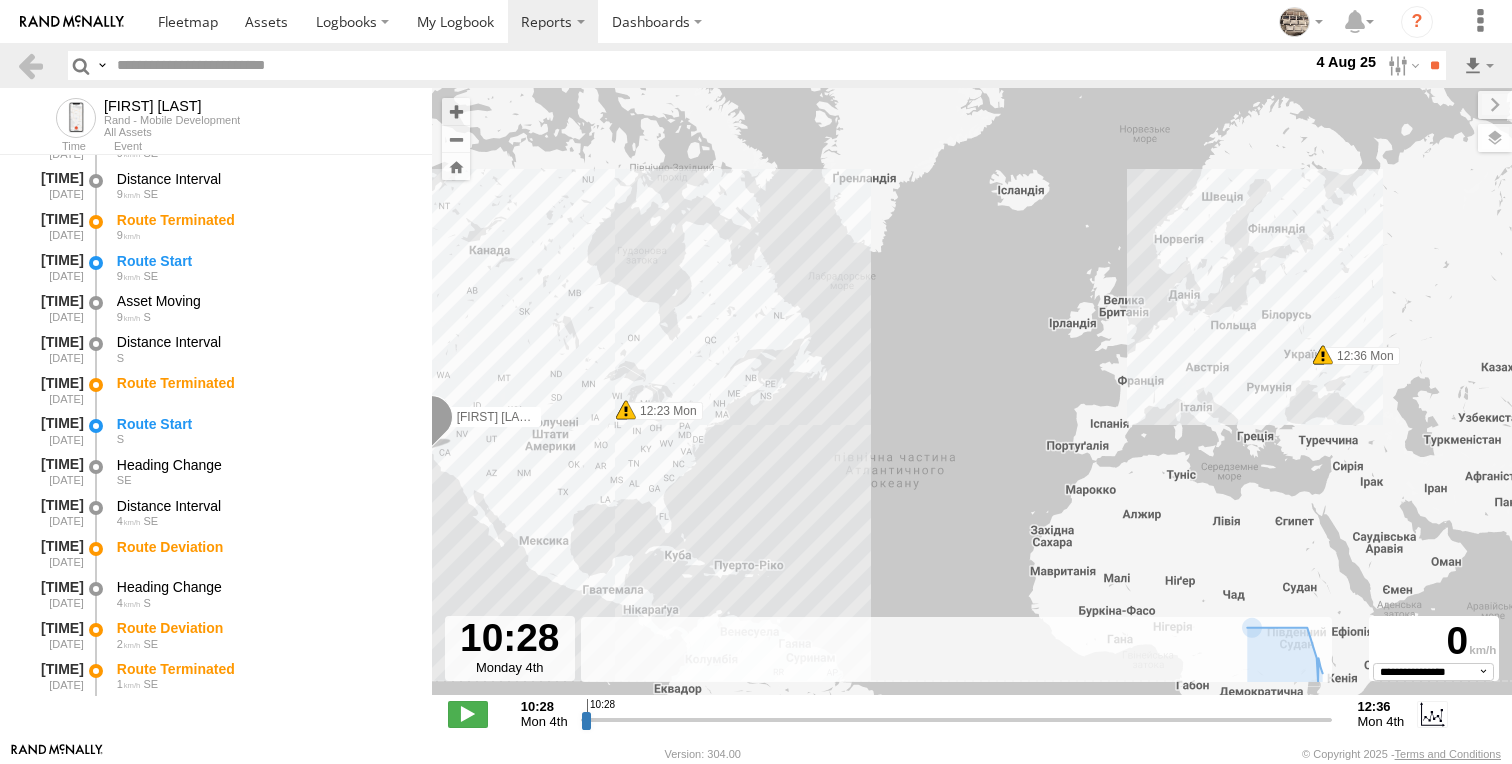 drag, startPoint x: 1280, startPoint y: 444, endPoint x: 979, endPoint y: 436, distance: 301.1063 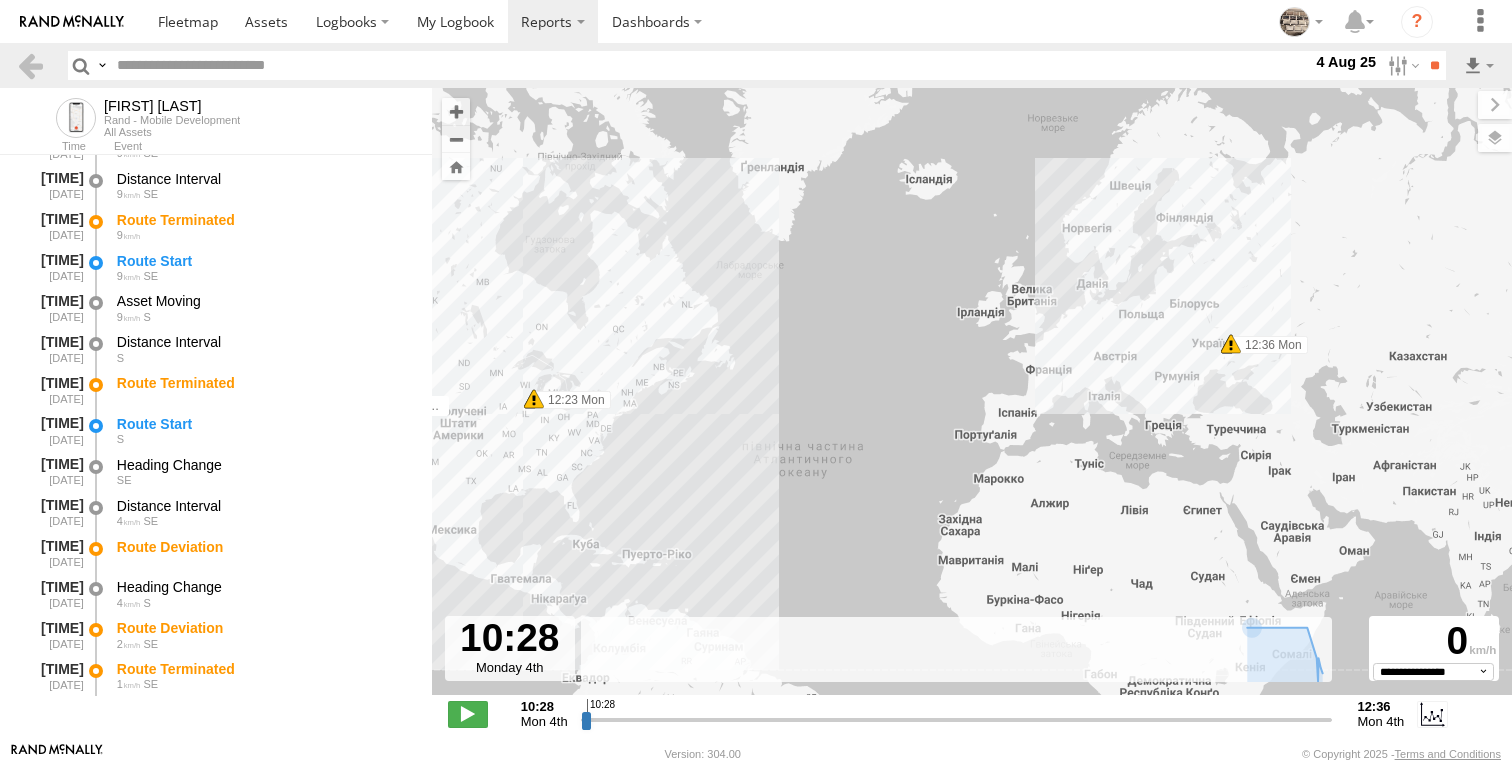 drag, startPoint x: 985, startPoint y: 449, endPoint x: 1163, endPoint y: 448, distance: 178.0028 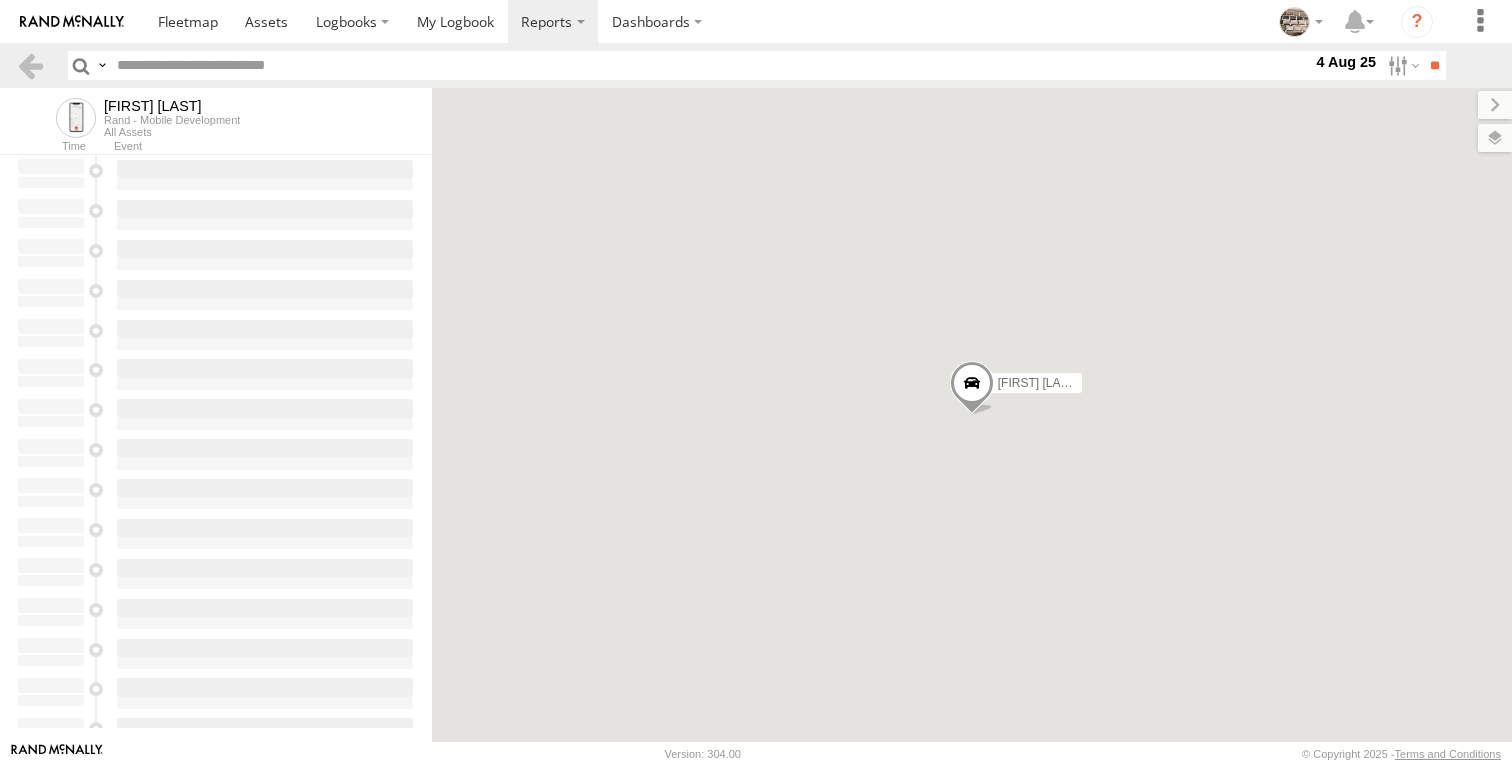 scroll, scrollTop: 0, scrollLeft: 0, axis: both 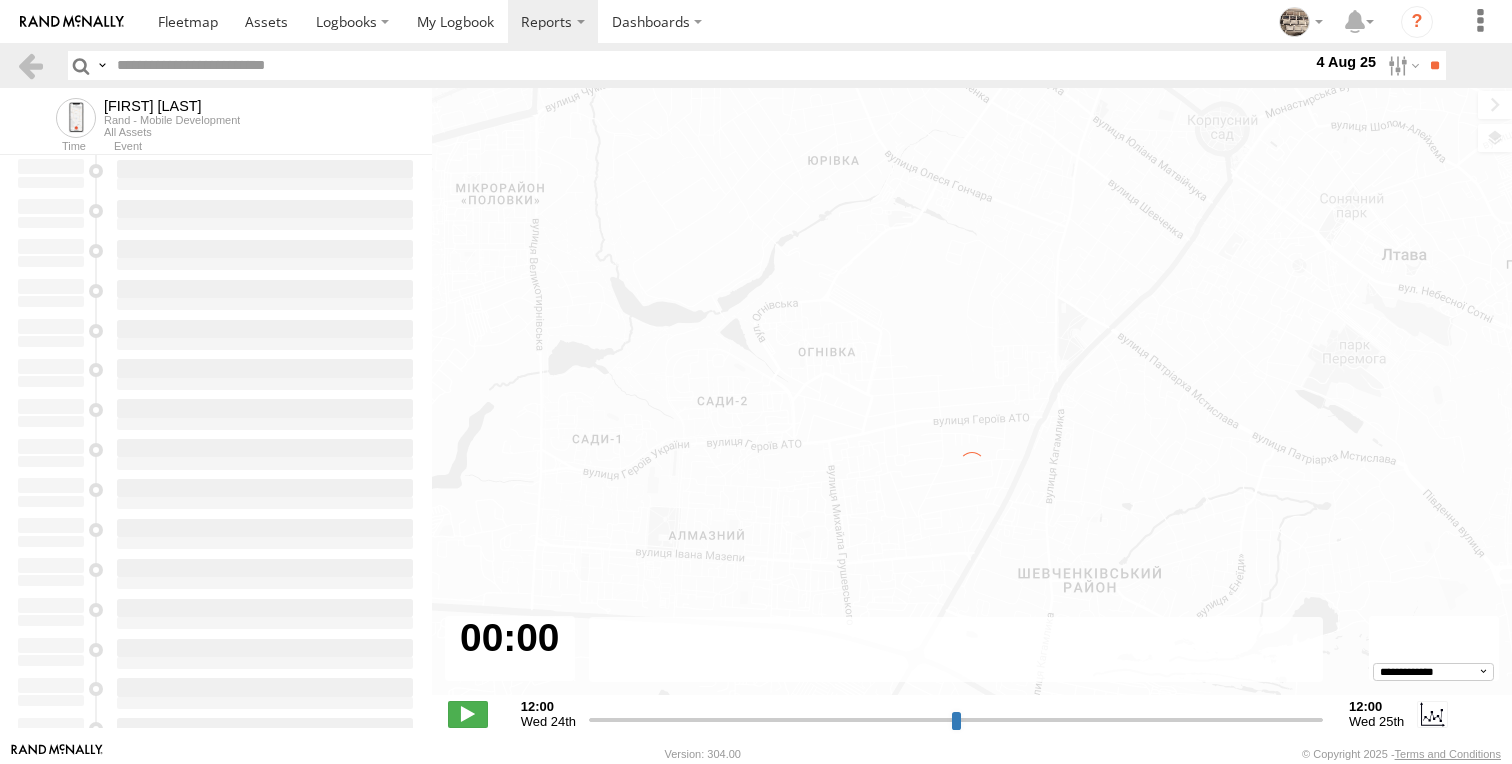 type on "**********" 